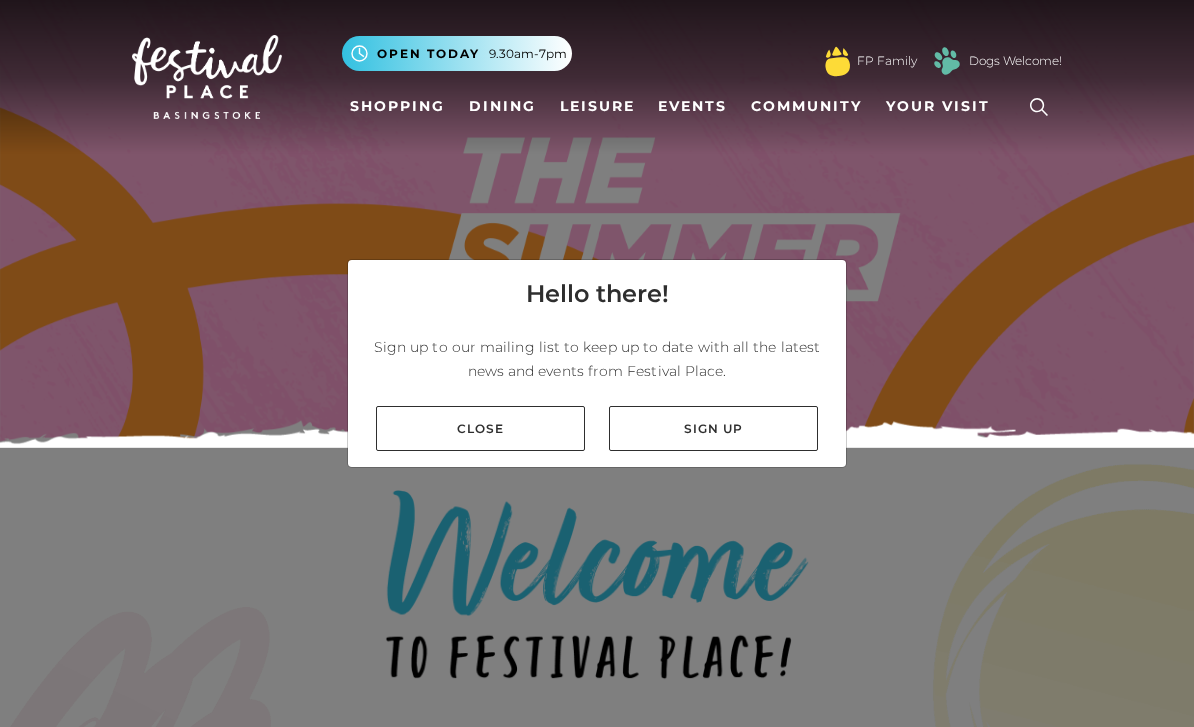 scroll, scrollTop: 0, scrollLeft: 0, axis: both 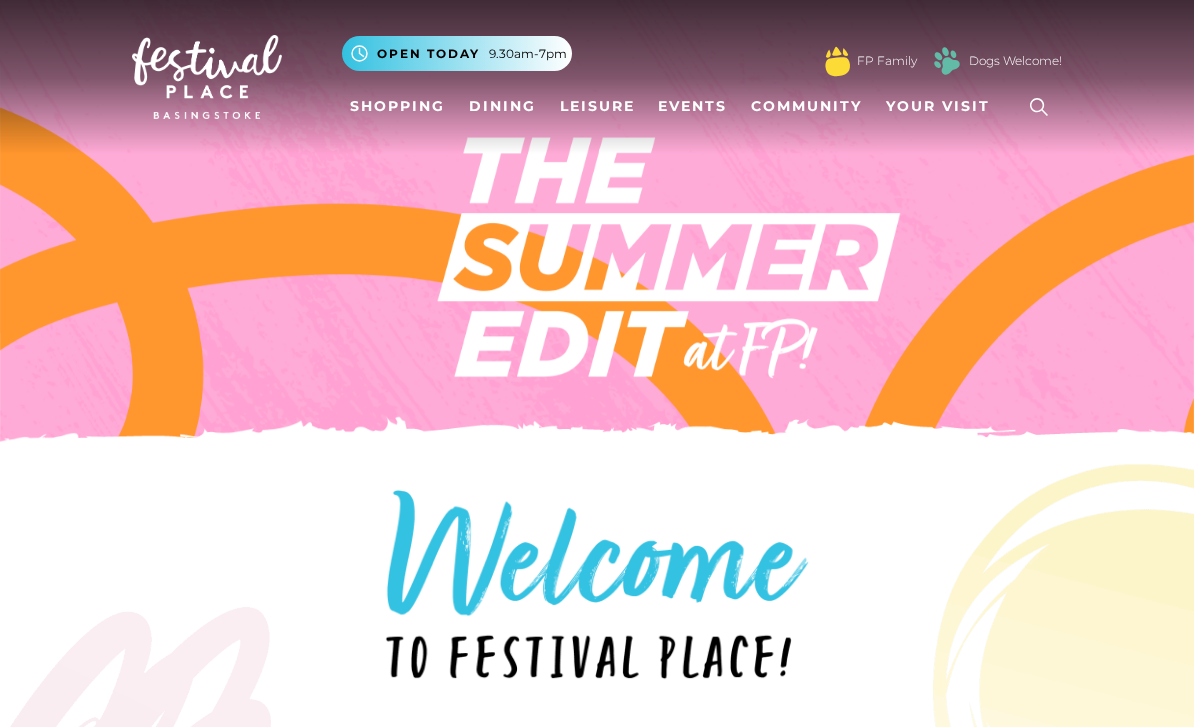 click on "Shopping" at bounding box center [397, 106] 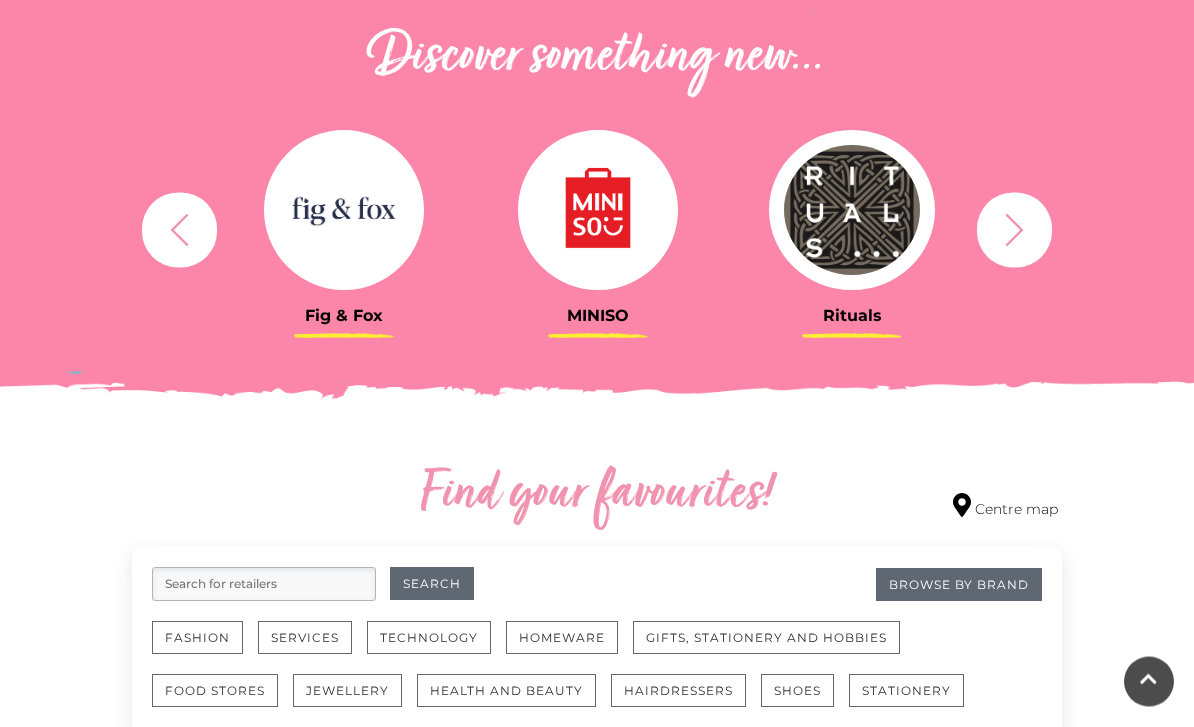 scroll, scrollTop: 727, scrollLeft: 0, axis: vertical 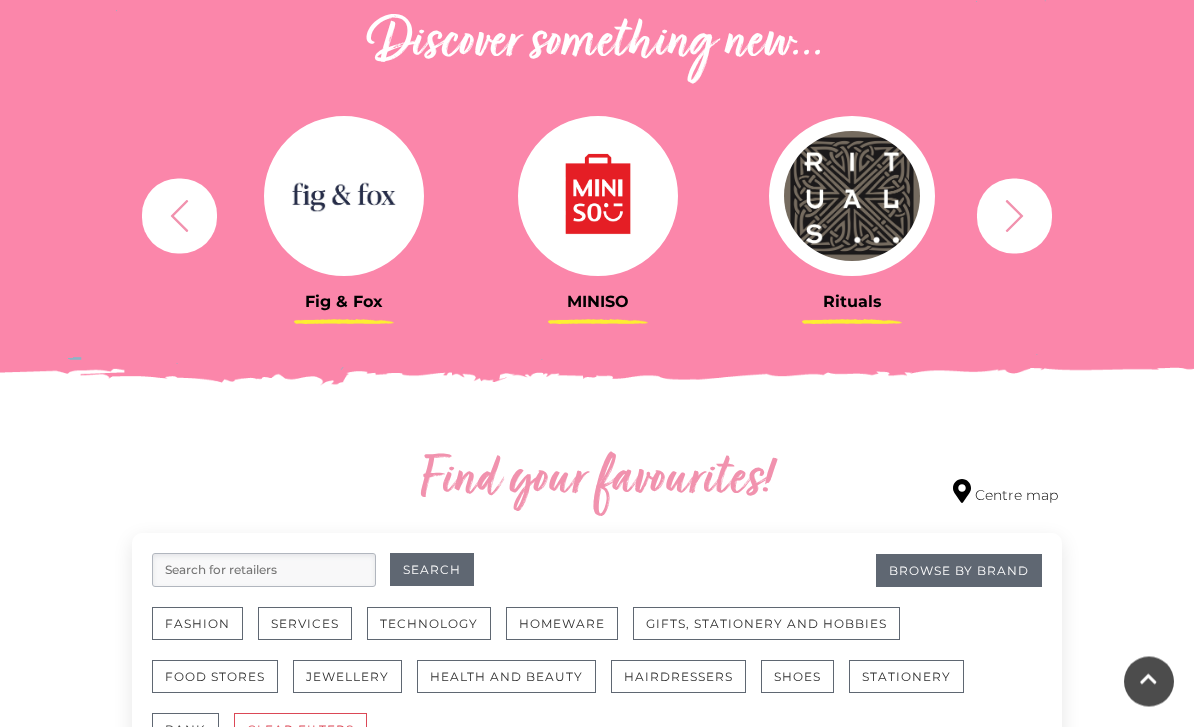click 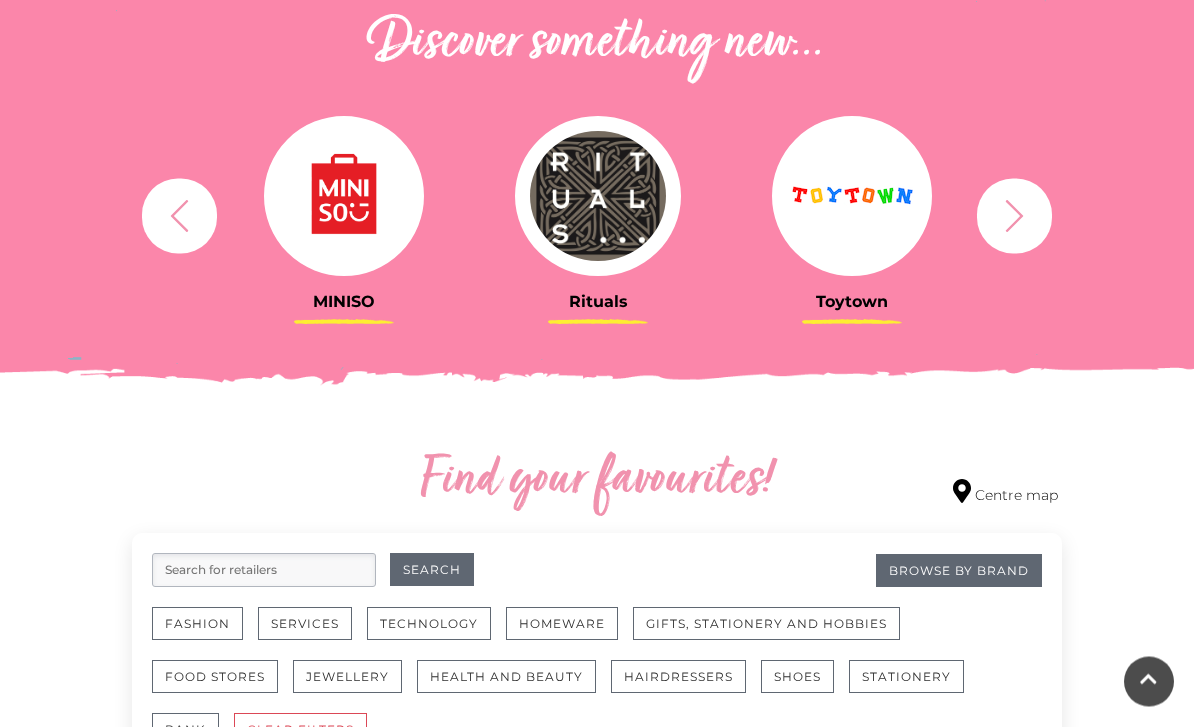 click 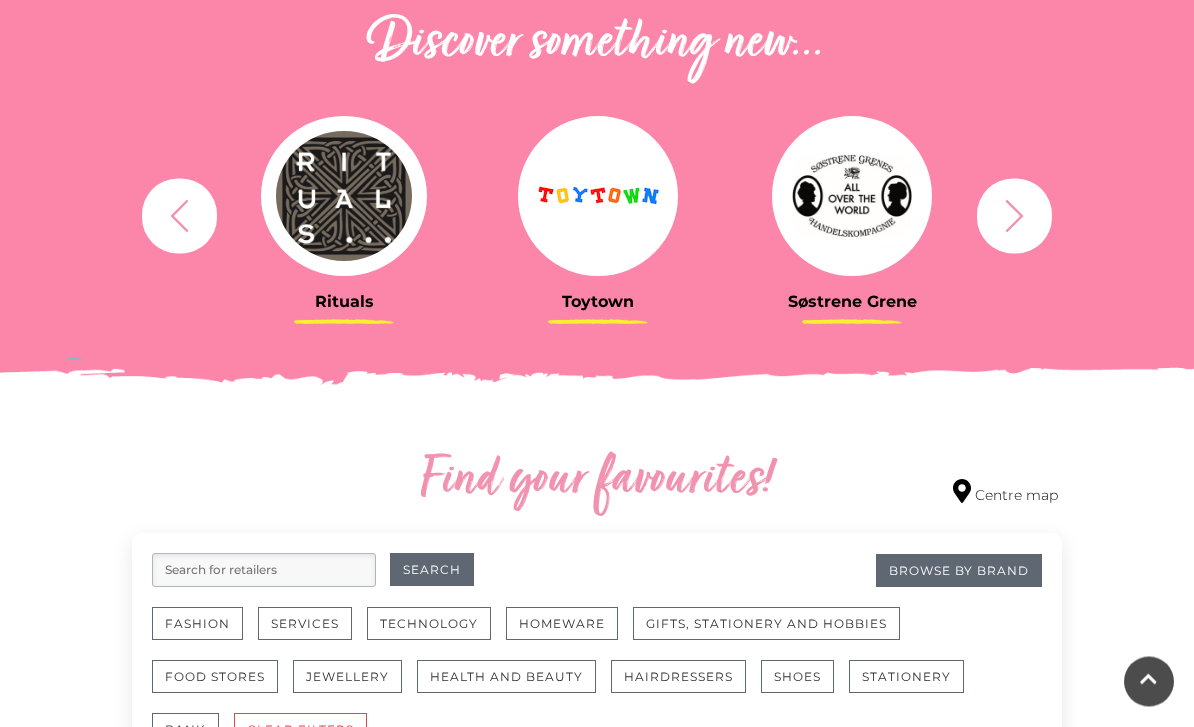 click 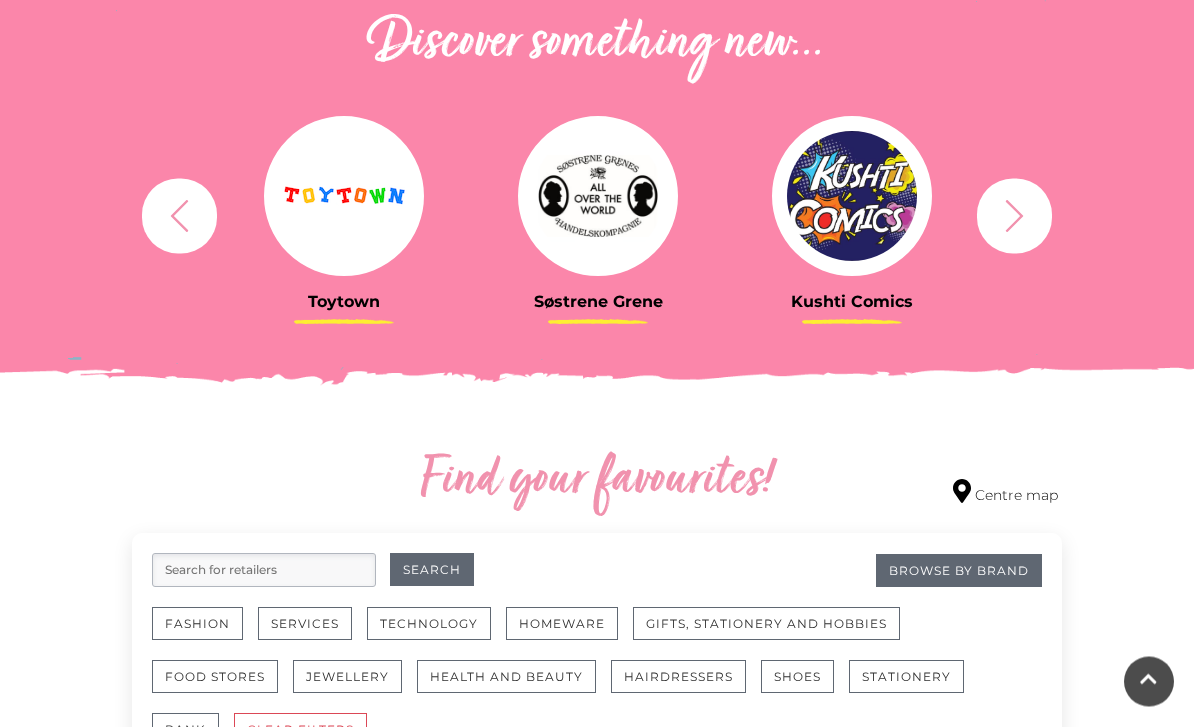 click 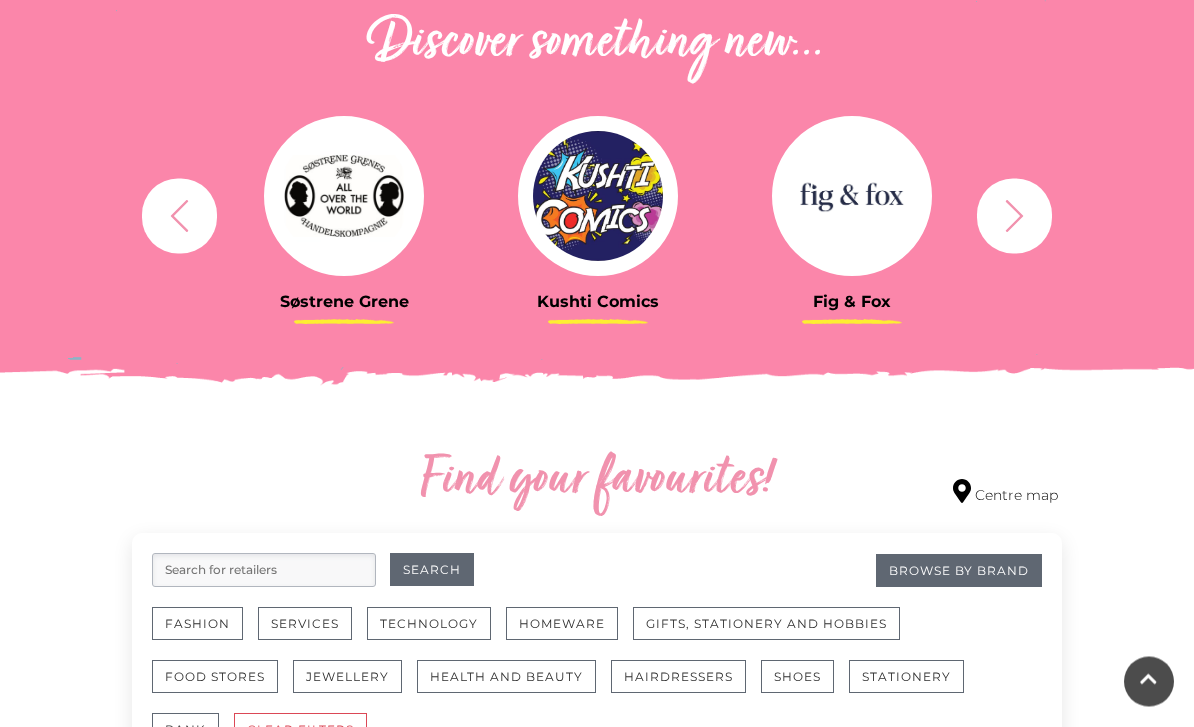 click at bounding box center (1014, 216) 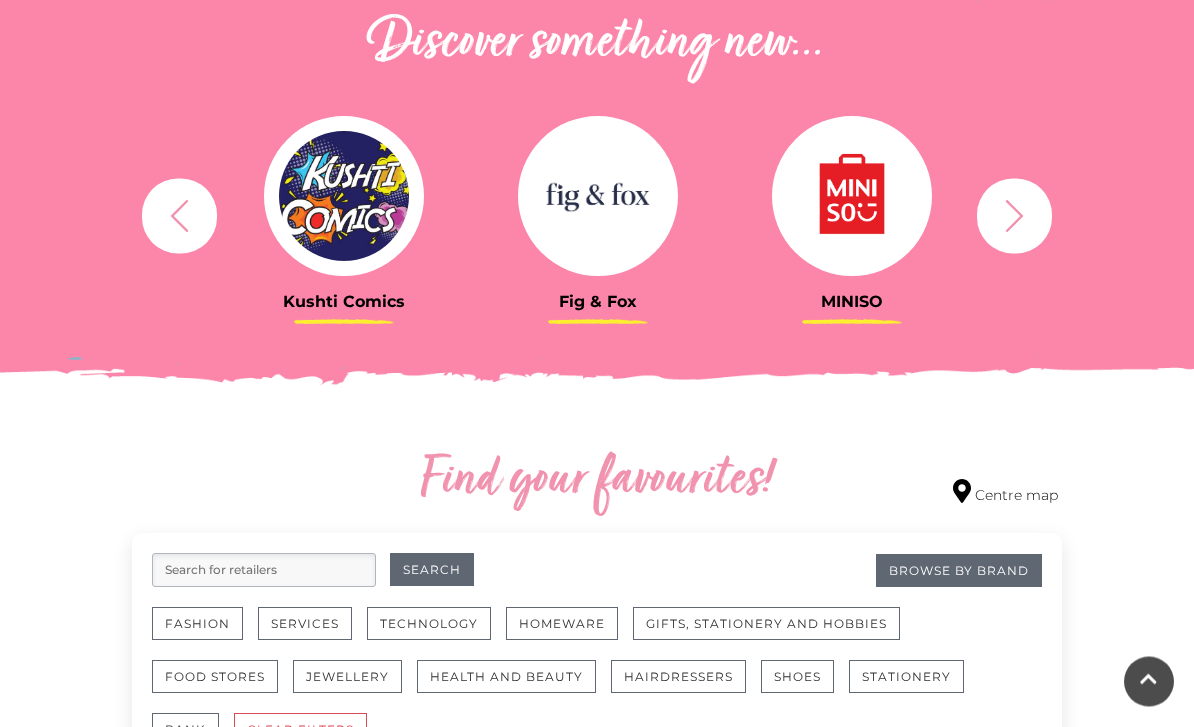 click at bounding box center [598, 197] 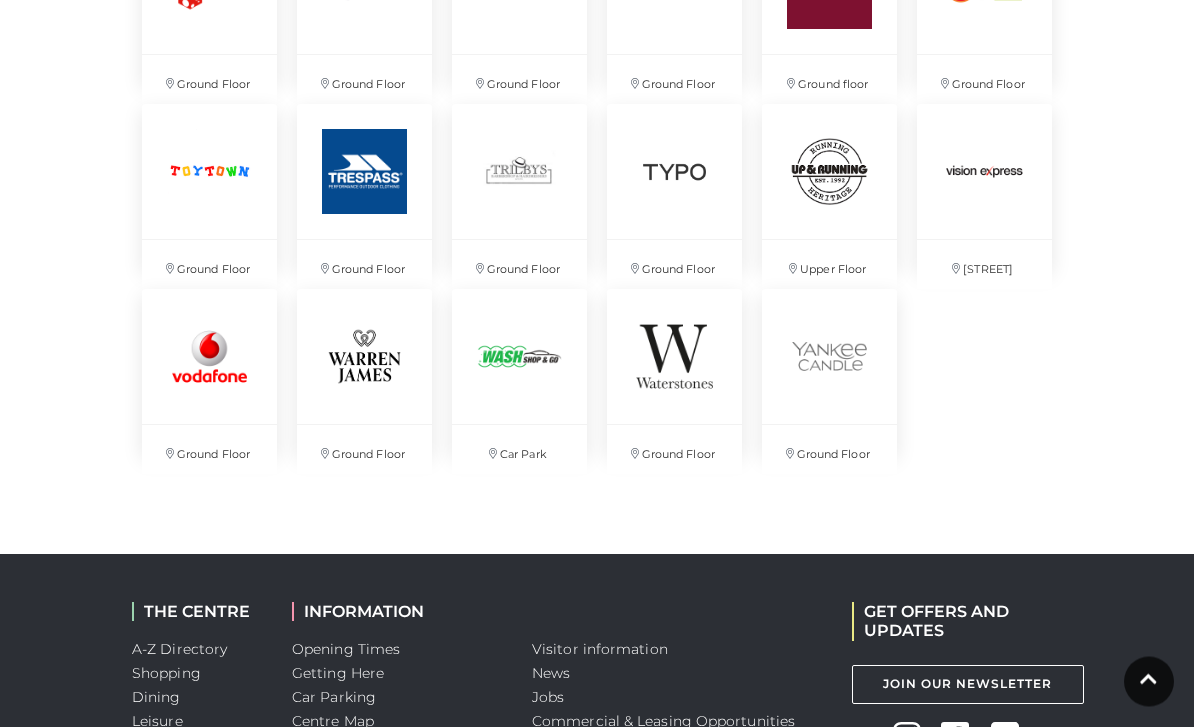 scroll, scrollTop: 4595, scrollLeft: 0, axis: vertical 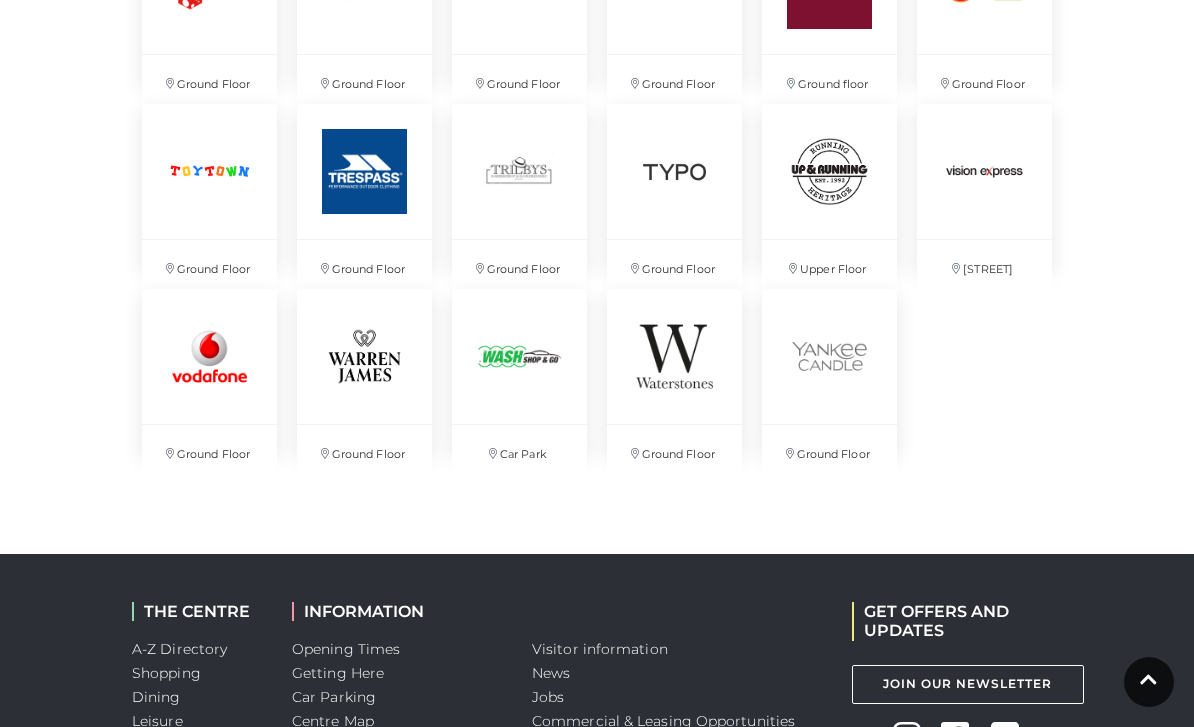 click at bounding box center [209, 171] 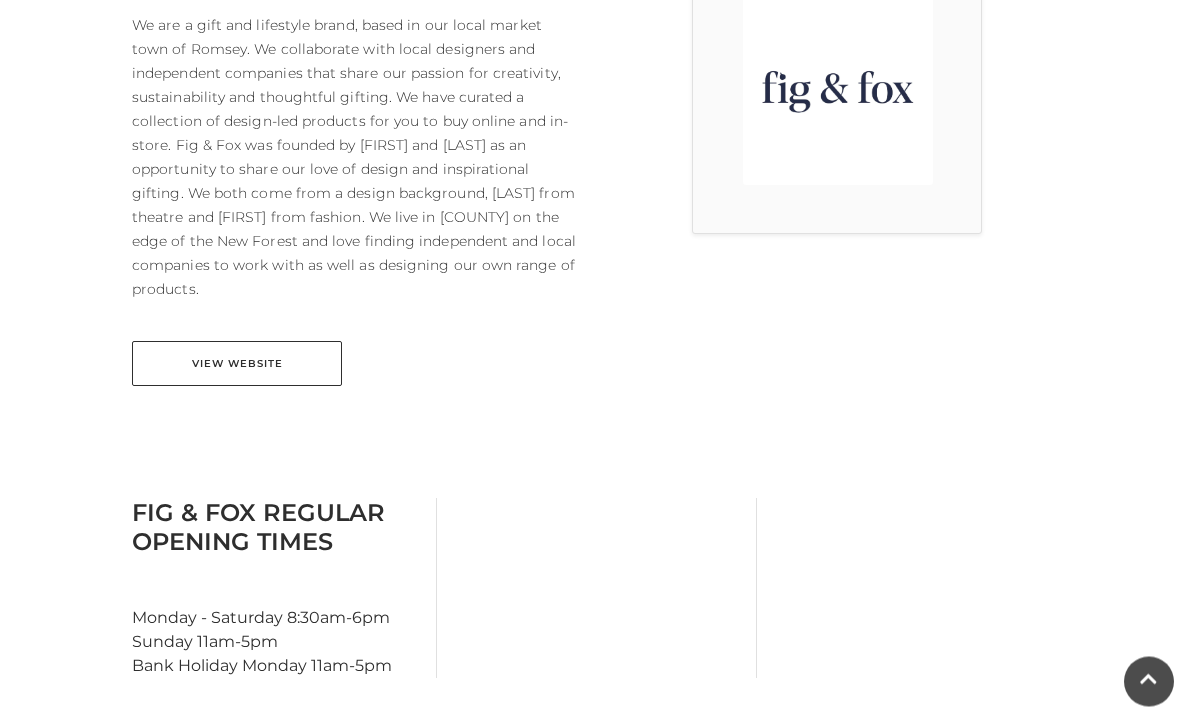 scroll, scrollTop: 856, scrollLeft: 0, axis: vertical 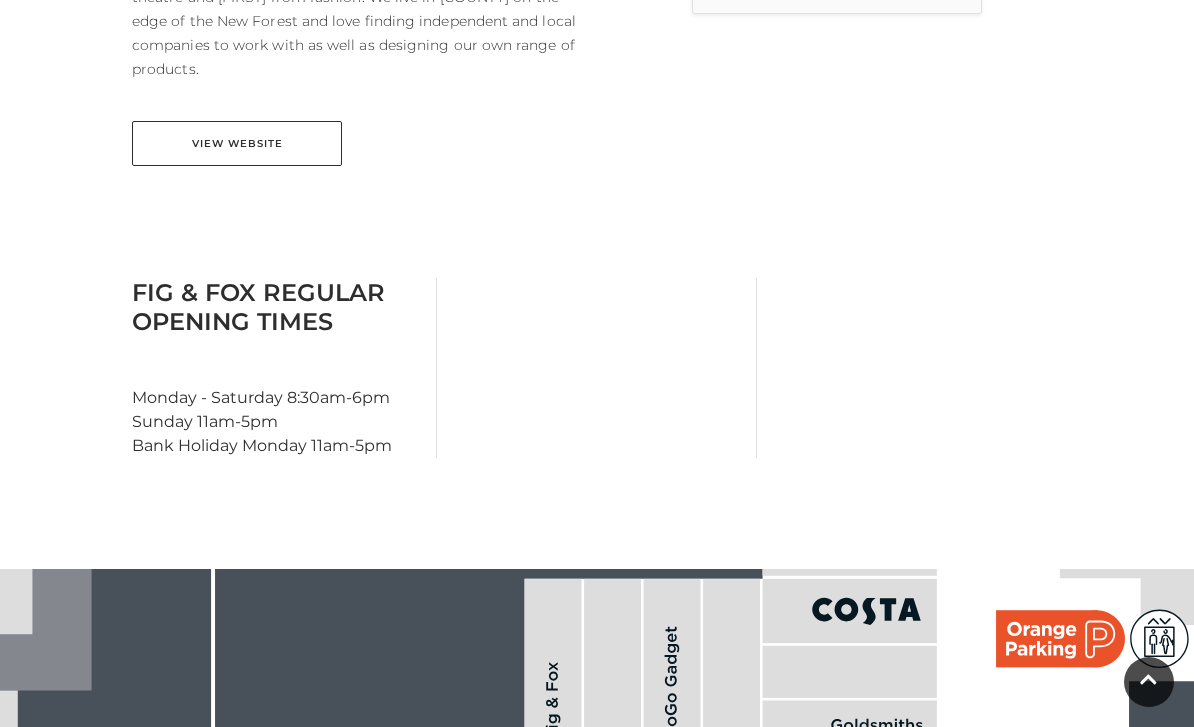 click on "About Fig & Fox
We are a gift and lifestyle brand, based in our local market town of Romsey. We collaborate with local designers and independent companies that share our passion for creativity, sustainability and thoughtful gifting. We have curated a collection of design-led products for you to buy online and in-store. Fig & Fox was founded by Helen and James as an opportunity to share our love of design and inspirational gifting. We both come from a design background, James from theatre and Helen from fashion. We live in Hampshire on the edge of the New Forest and love finding independent and local companies to work with as well as designing our own range of products.
View Website" at bounding box center [357, -43] 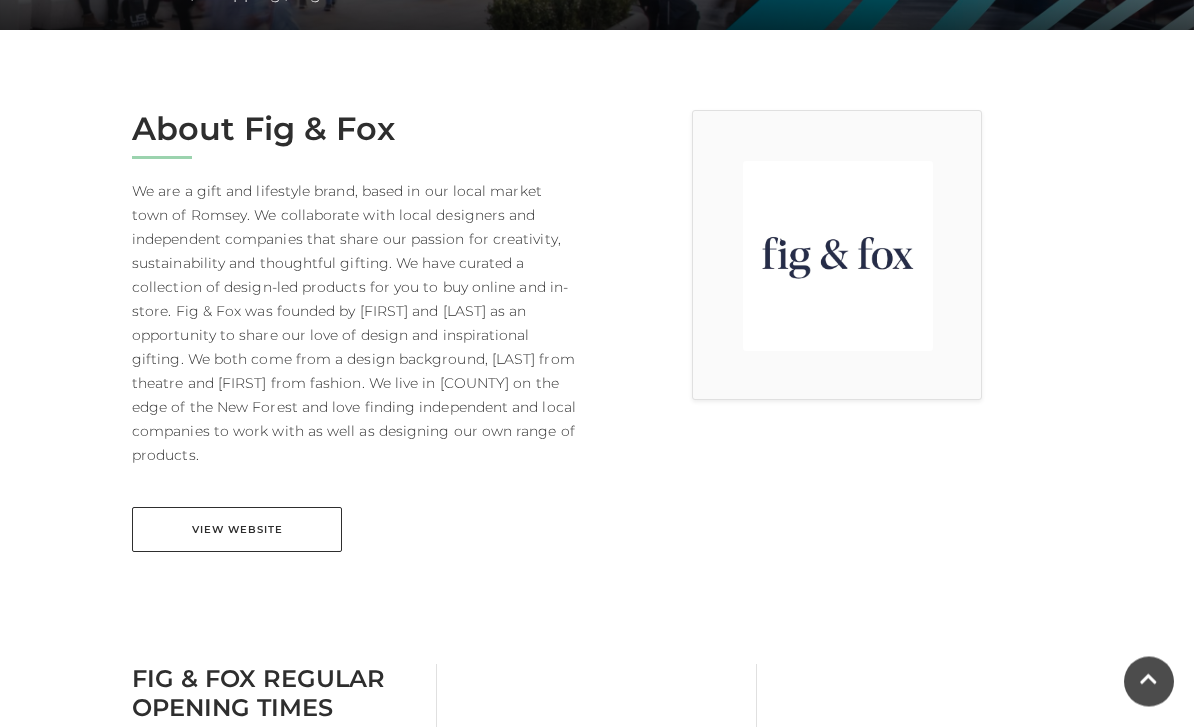 scroll, scrollTop: 402, scrollLeft: 0, axis: vertical 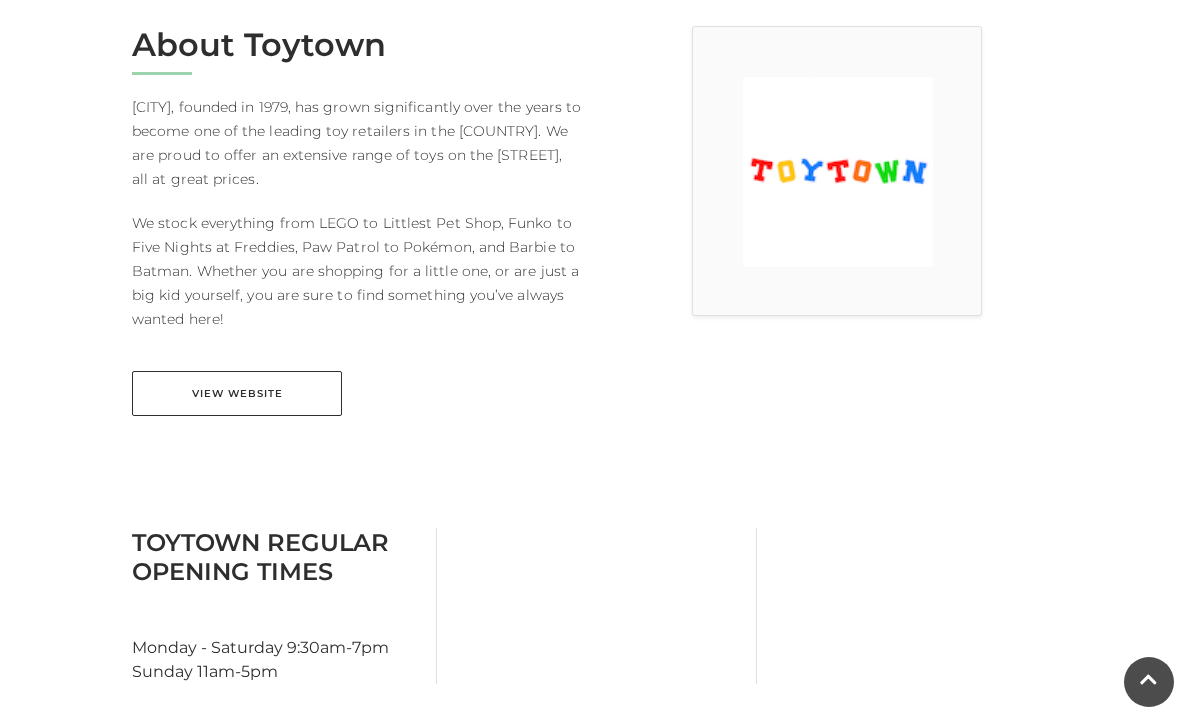 click on "View Website" at bounding box center [237, 393] 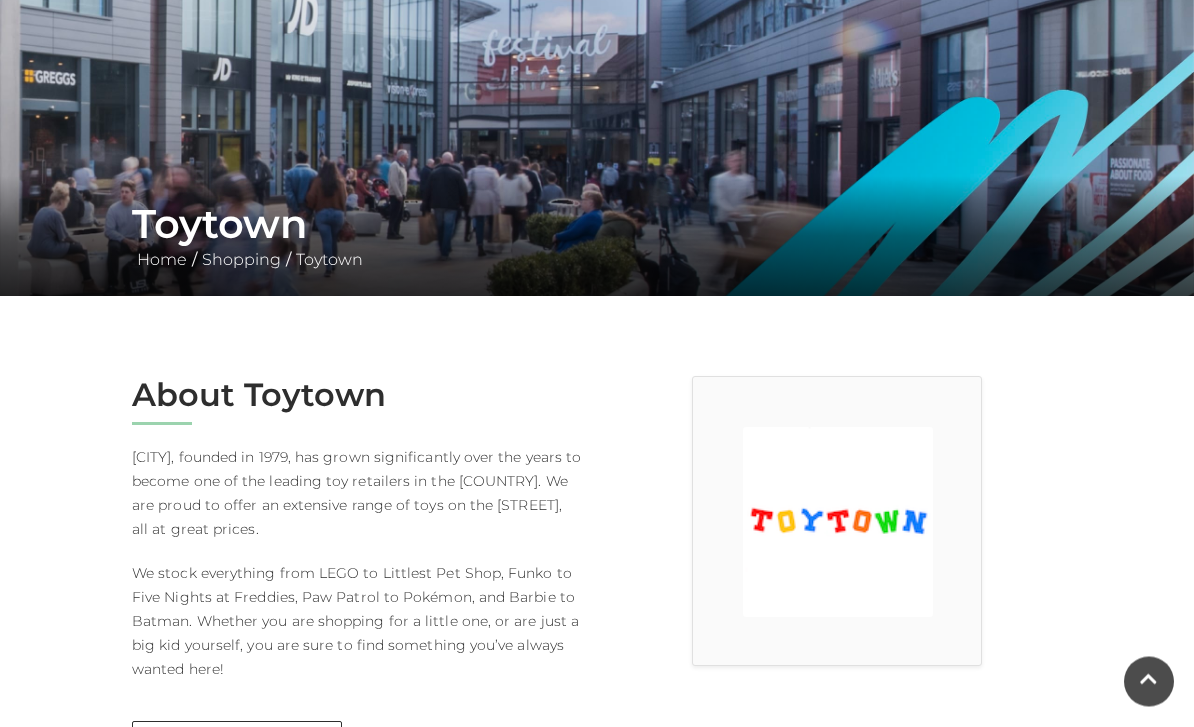 scroll, scrollTop: 0, scrollLeft: 0, axis: both 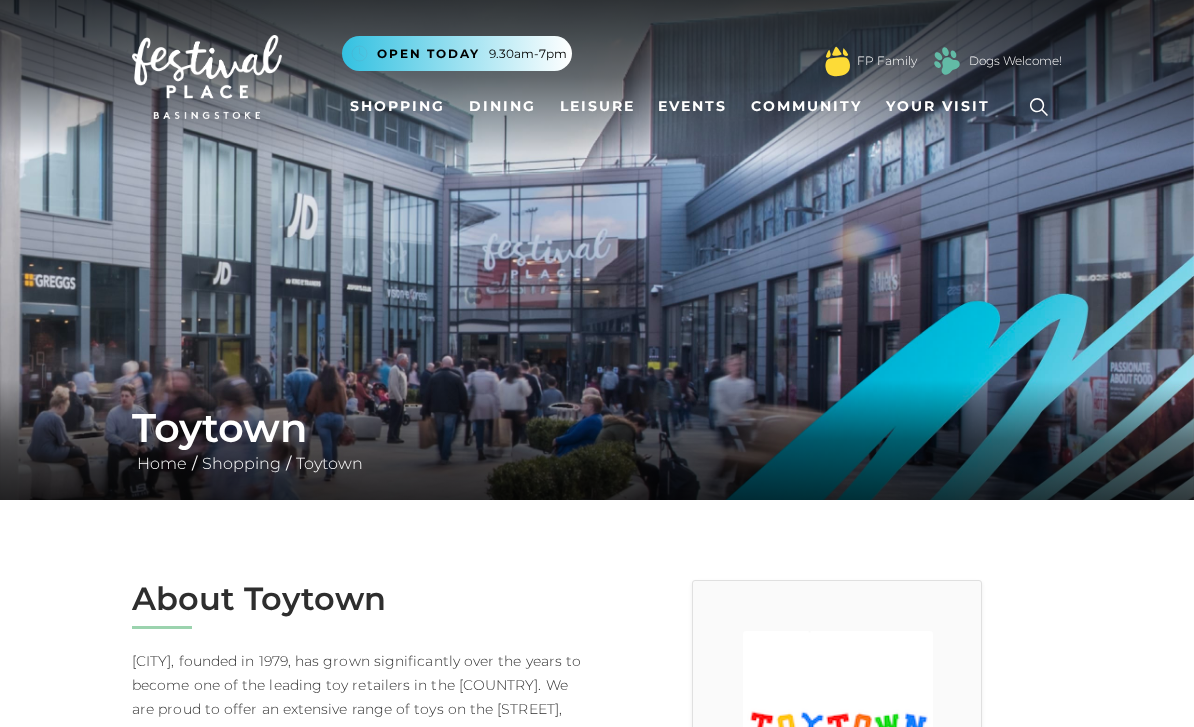 click on "Dining" at bounding box center [502, 106] 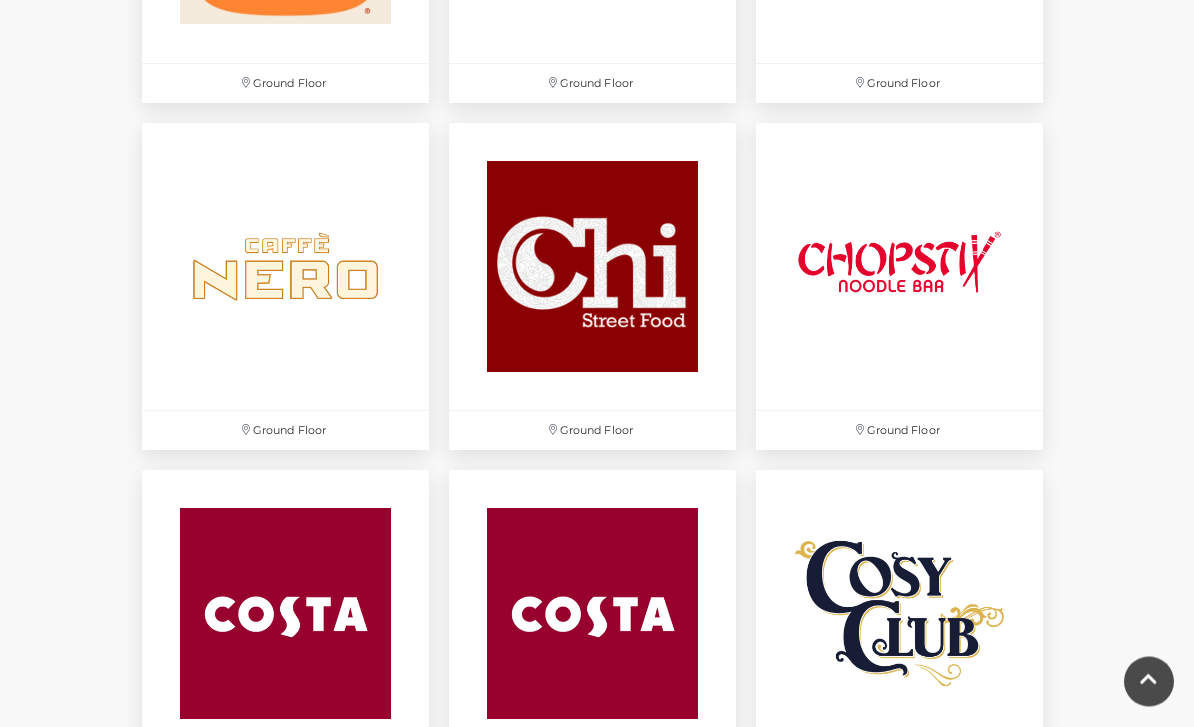 scroll, scrollTop: 2247, scrollLeft: 0, axis: vertical 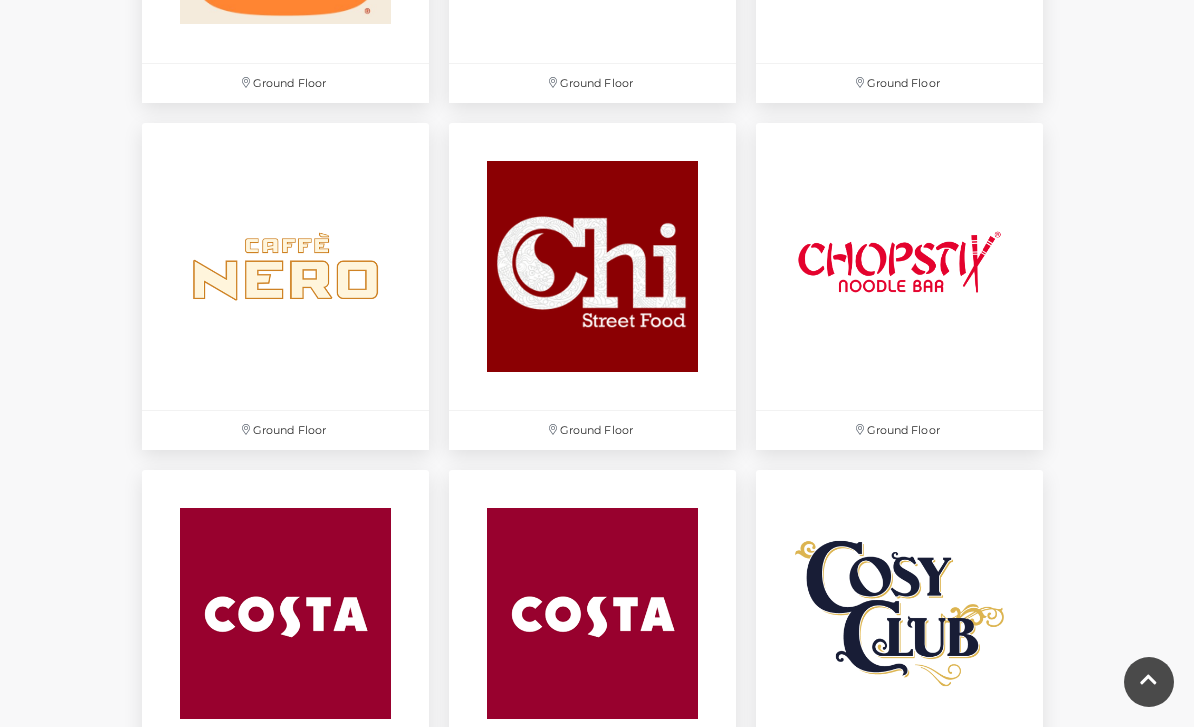 click at bounding box center (592, 266) 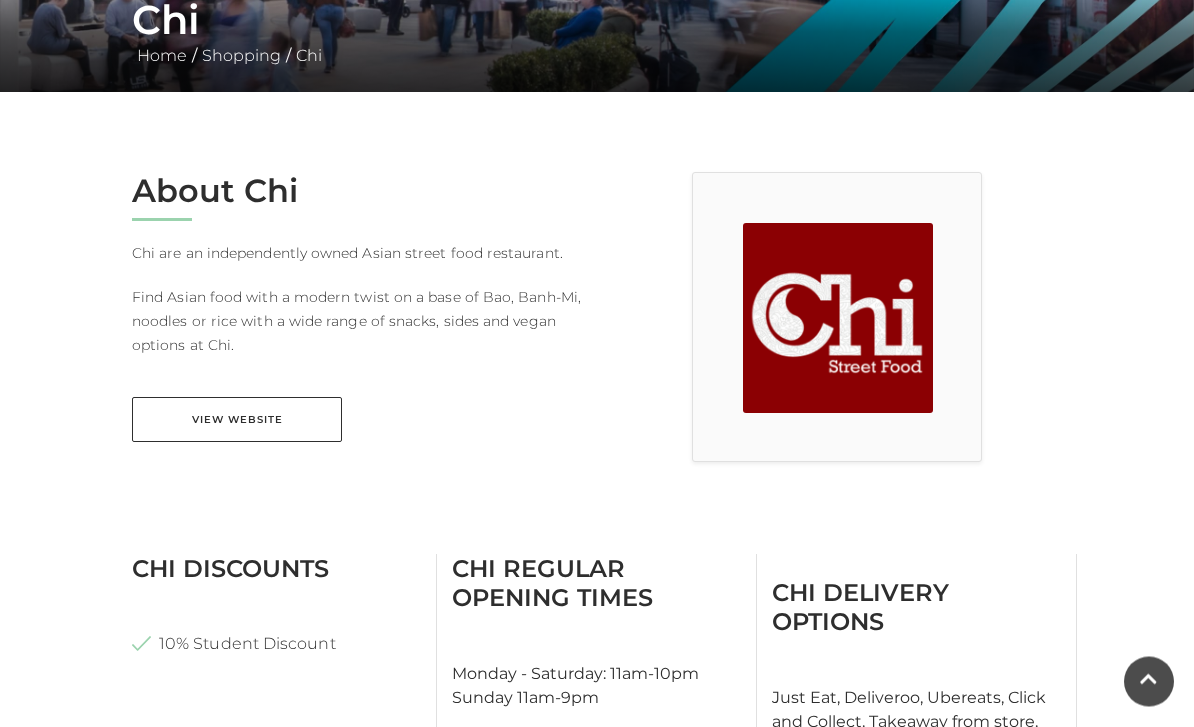 scroll, scrollTop: 408, scrollLeft: 0, axis: vertical 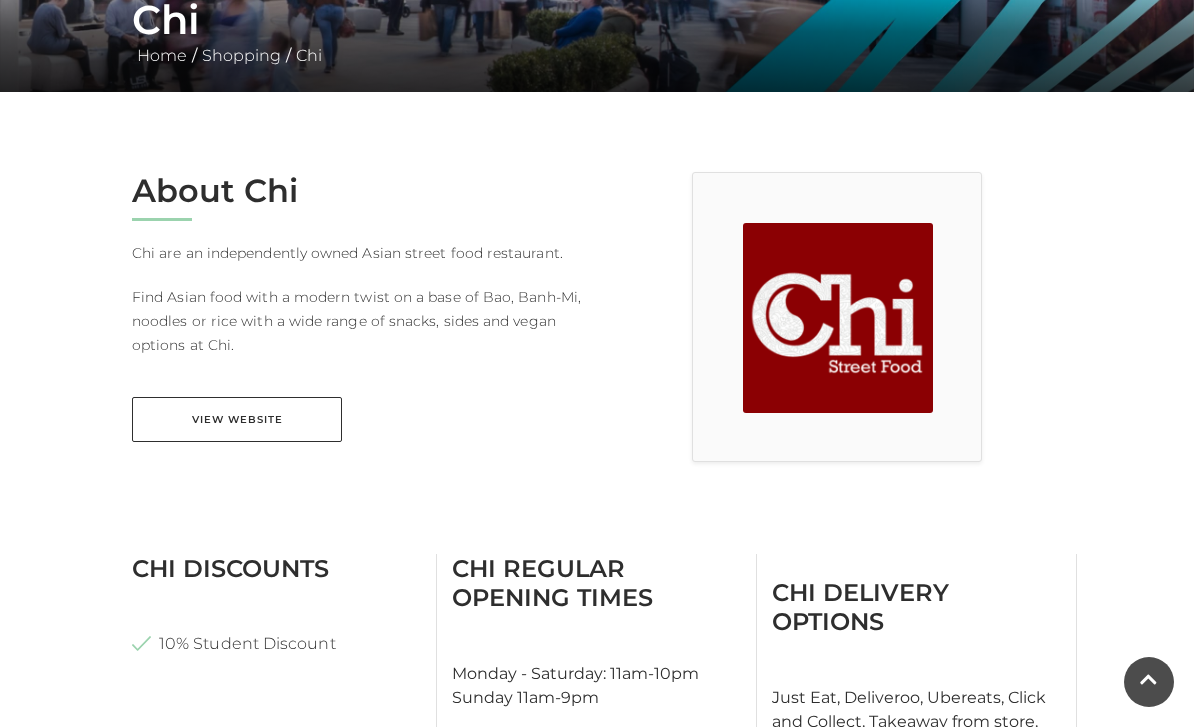 click on "Skip to Navigation
Skip to Content
Toggle navigation
.st5{fill:none;stroke:#FFFFFF;stroke-width:2.29;stroke-miterlimit:10;}
Open today
9.30am-7pm
Monday  9.30am-7pm
Tuesday  9.30am-7pm
Wednesday  9.30am-7pm
Thursday  9.30am-7pm
Friday  9.30am-7pm
Saturday  9.30am-7pm
Sunday  11am-5pm
Restaurant & Leisure opening times
FP Family
Dogs Welcome!" at bounding box center (597, 799) 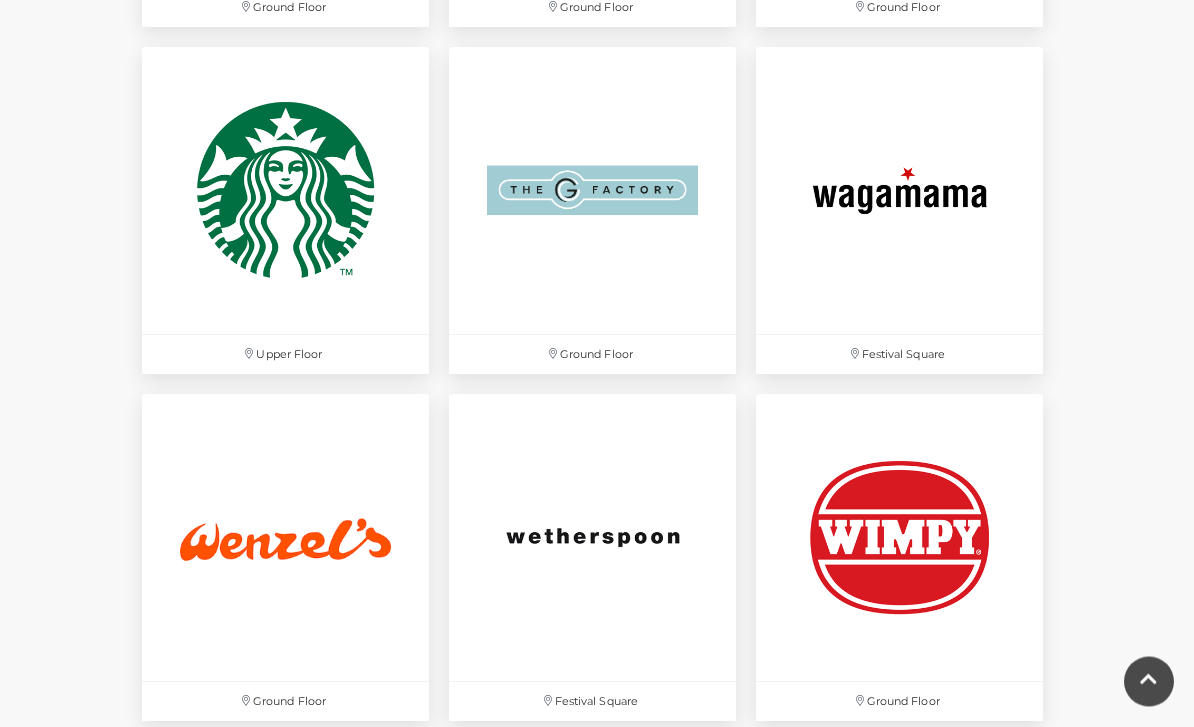 scroll, scrollTop: 5446, scrollLeft: 0, axis: vertical 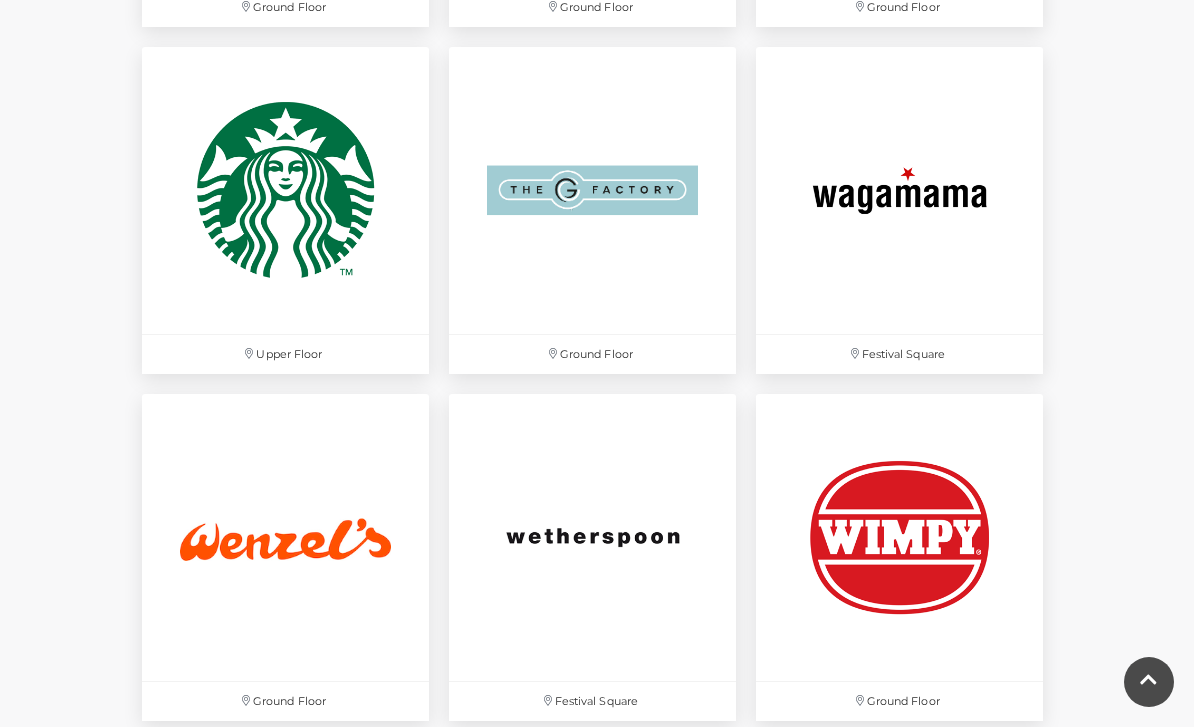 click at bounding box center [592, 190] 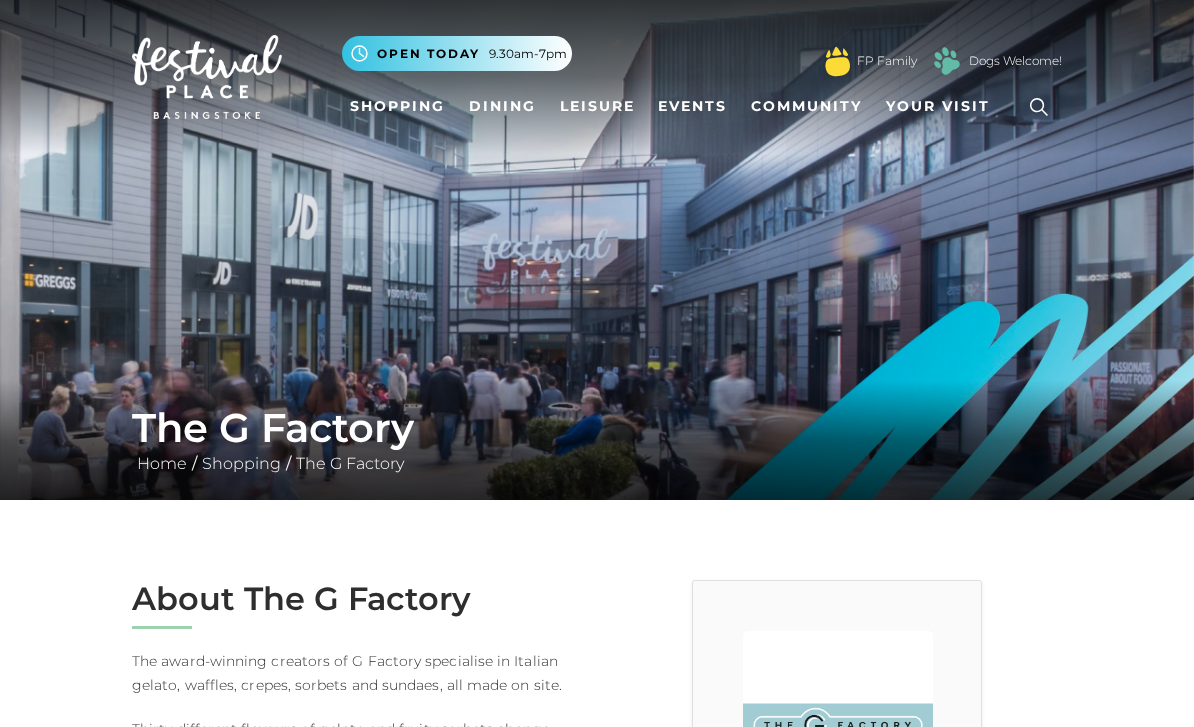 scroll, scrollTop: 0, scrollLeft: 0, axis: both 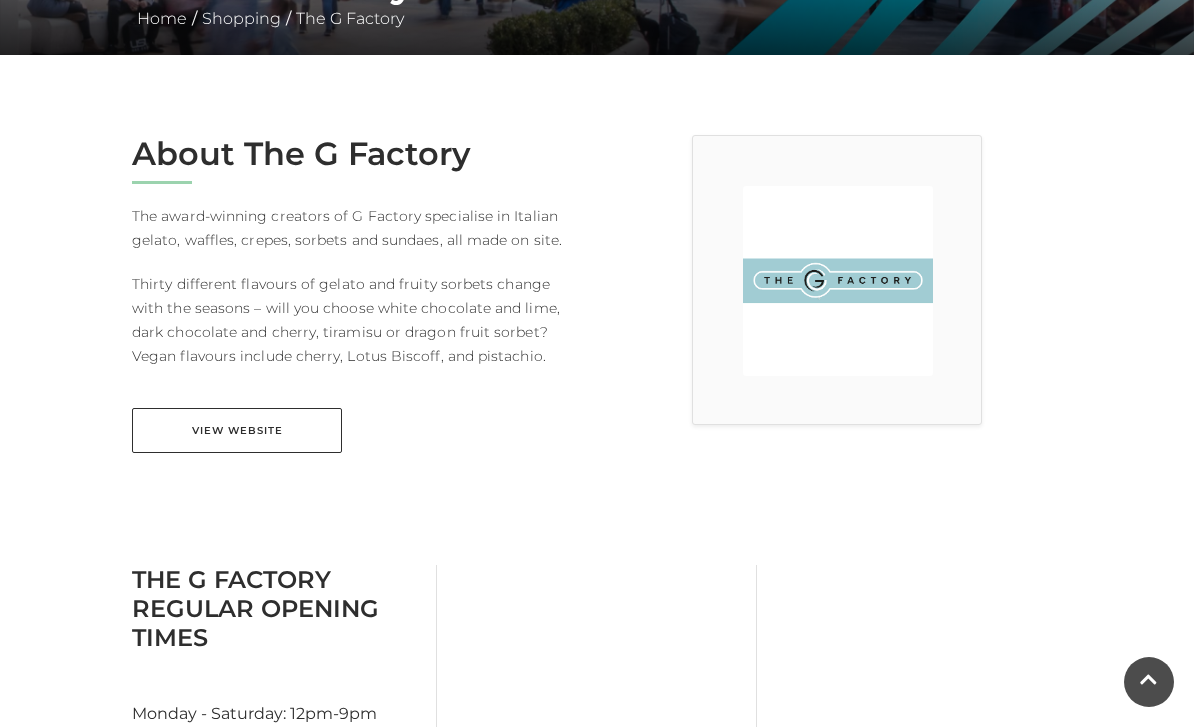 click on "View Website" at bounding box center [237, 430] 